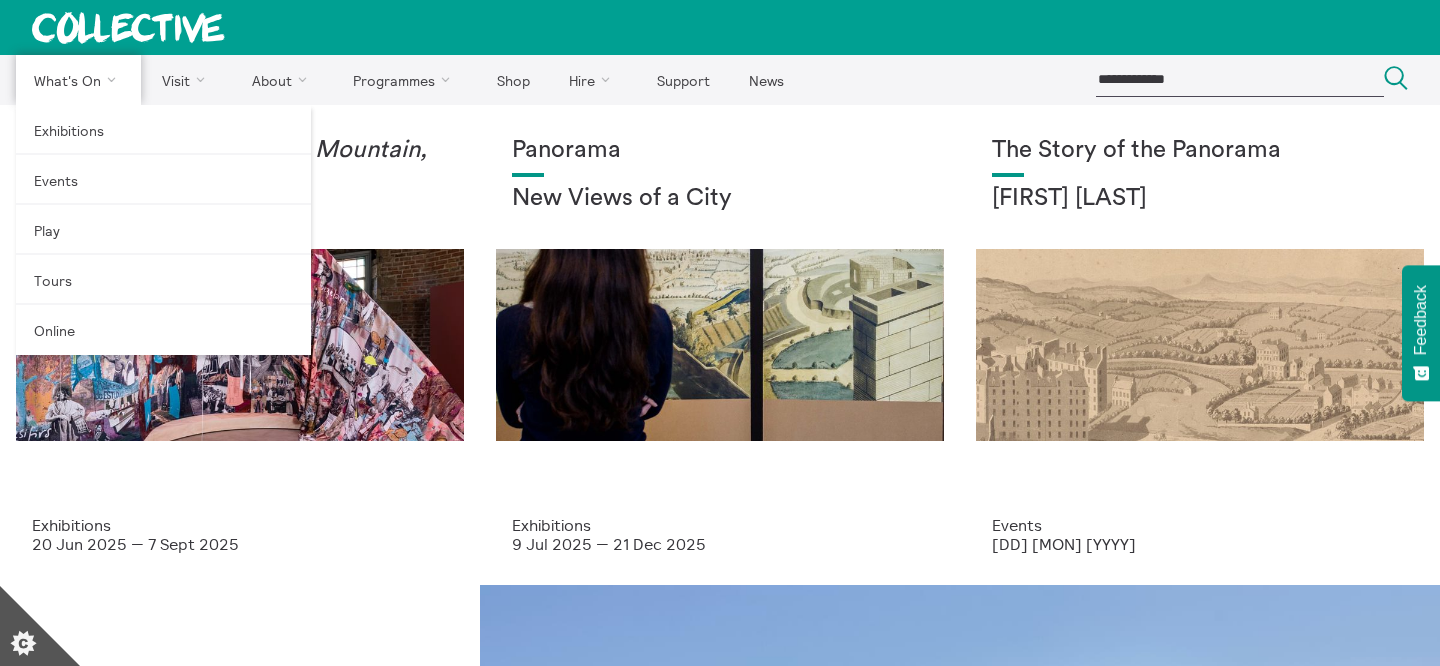 scroll, scrollTop: 0, scrollLeft: 0, axis: both 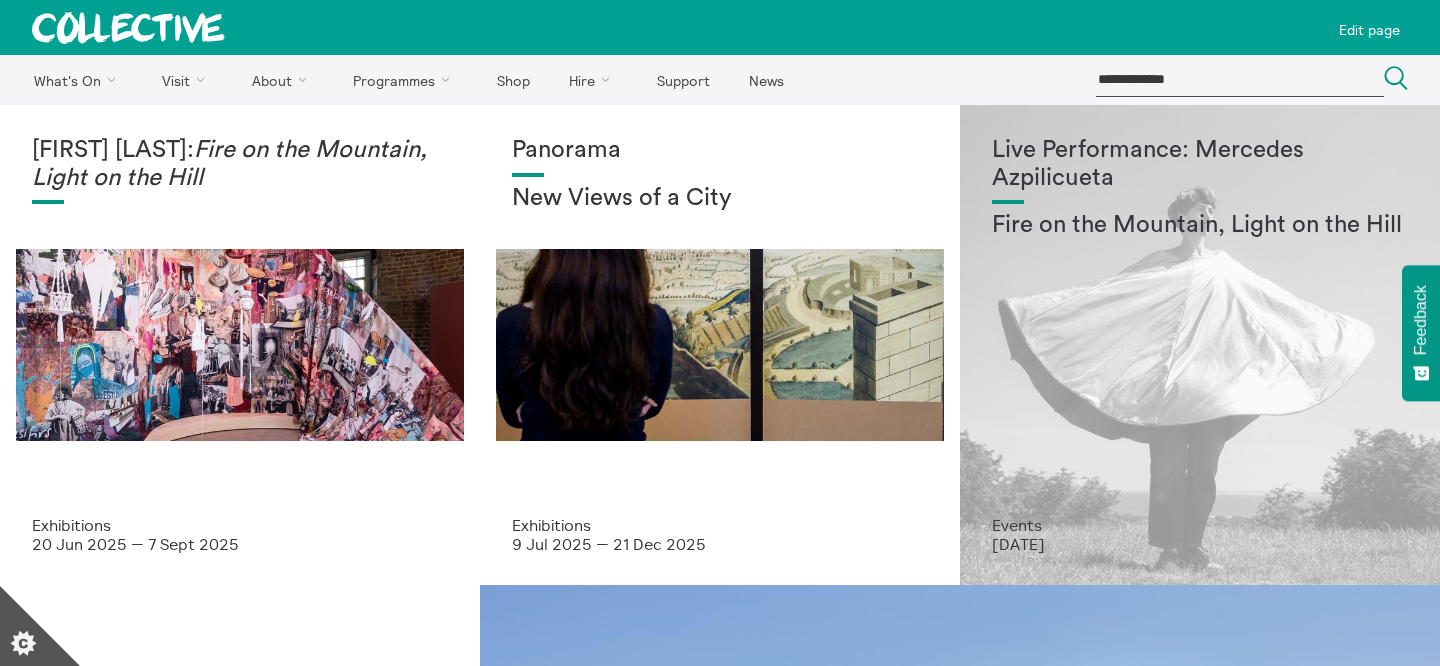 click on "Live Performance: Mercedes Azpilicueta" at bounding box center (1200, 164) 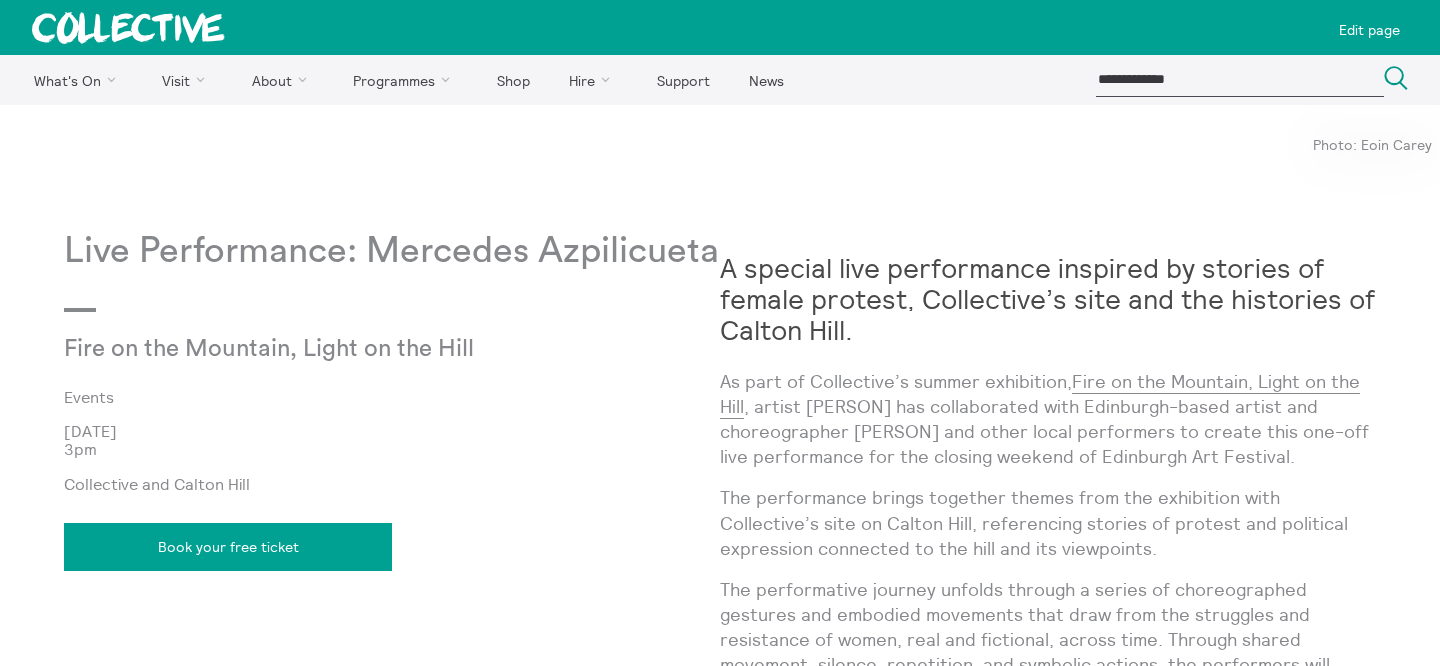 scroll, scrollTop: 0, scrollLeft: 0, axis: both 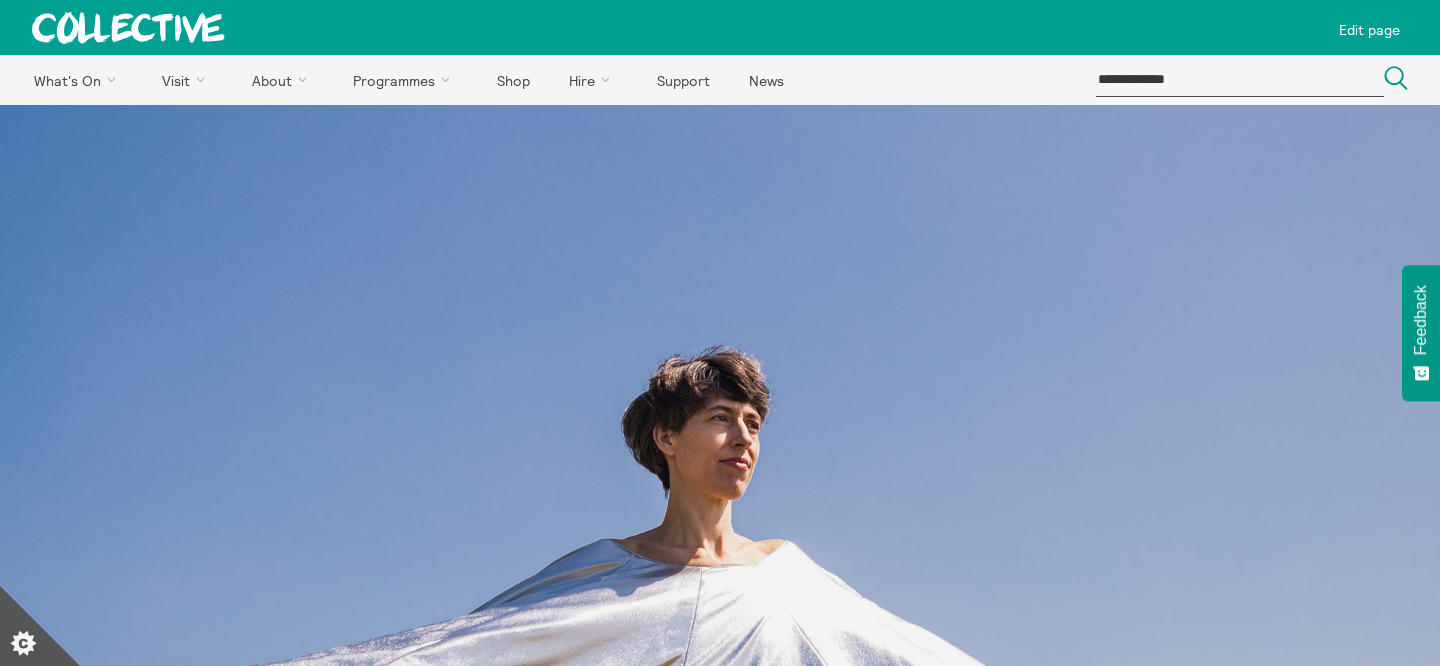 click 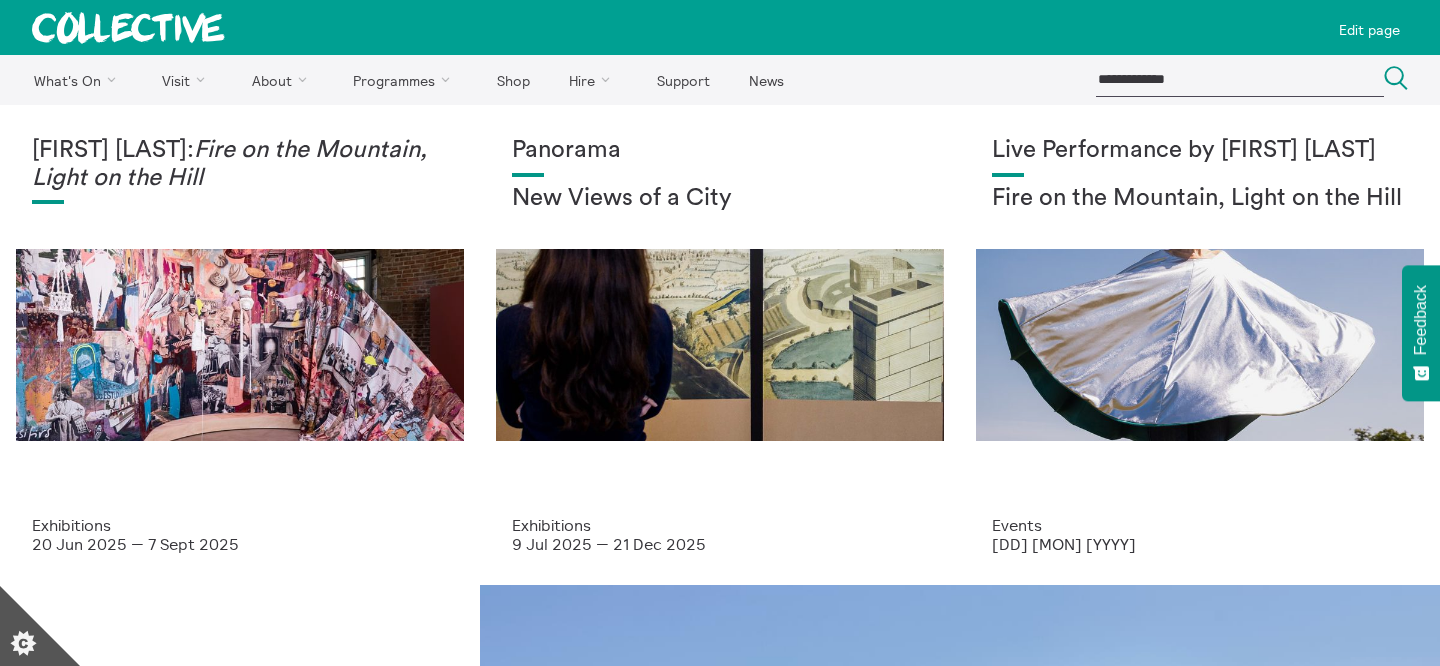 scroll, scrollTop: 0, scrollLeft: 0, axis: both 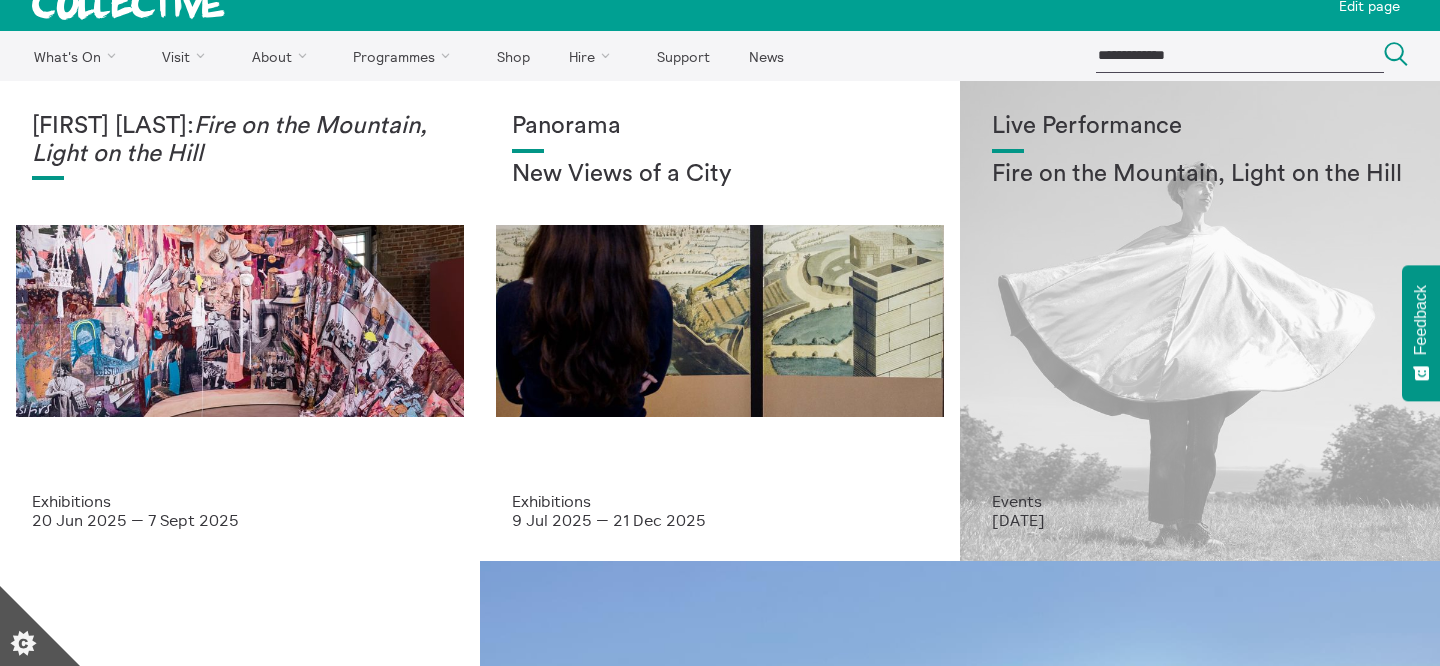 click on "Live Performance
Fire on the Mountain, Light on the Hill" at bounding box center (1200, 302) 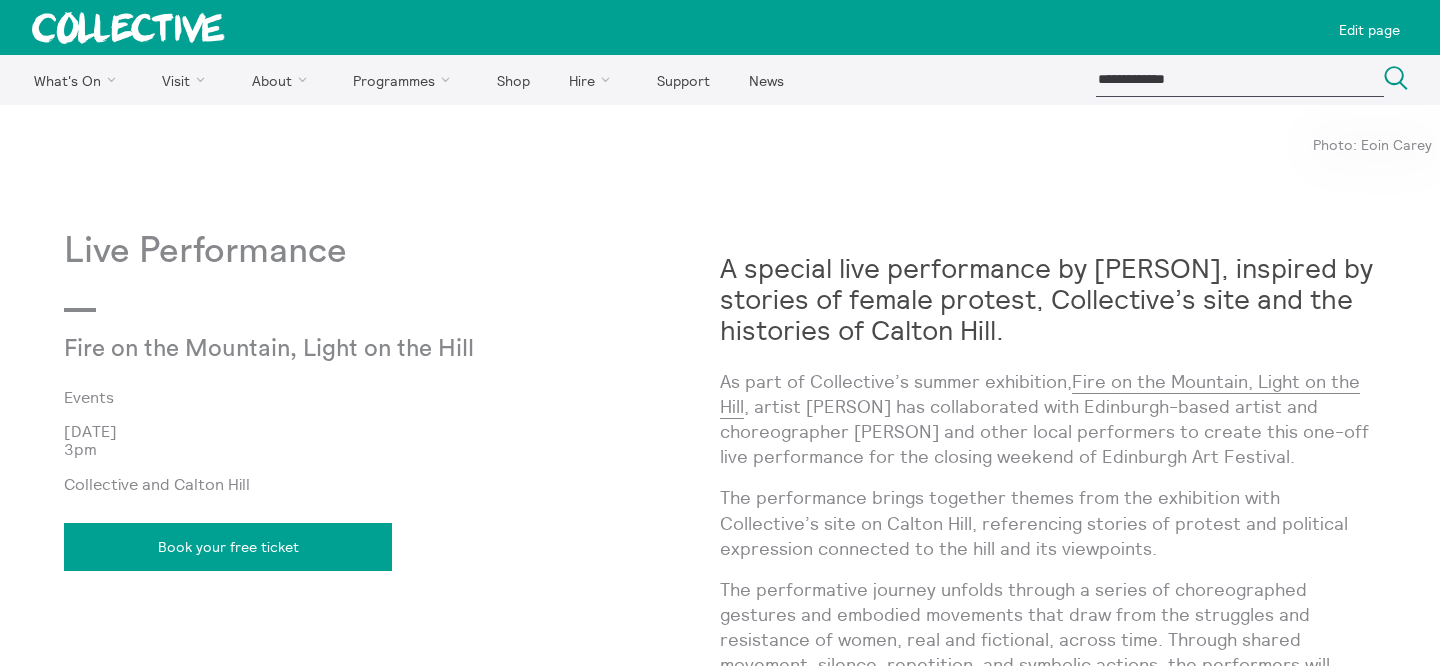 scroll, scrollTop: 0, scrollLeft: 0, axis: both 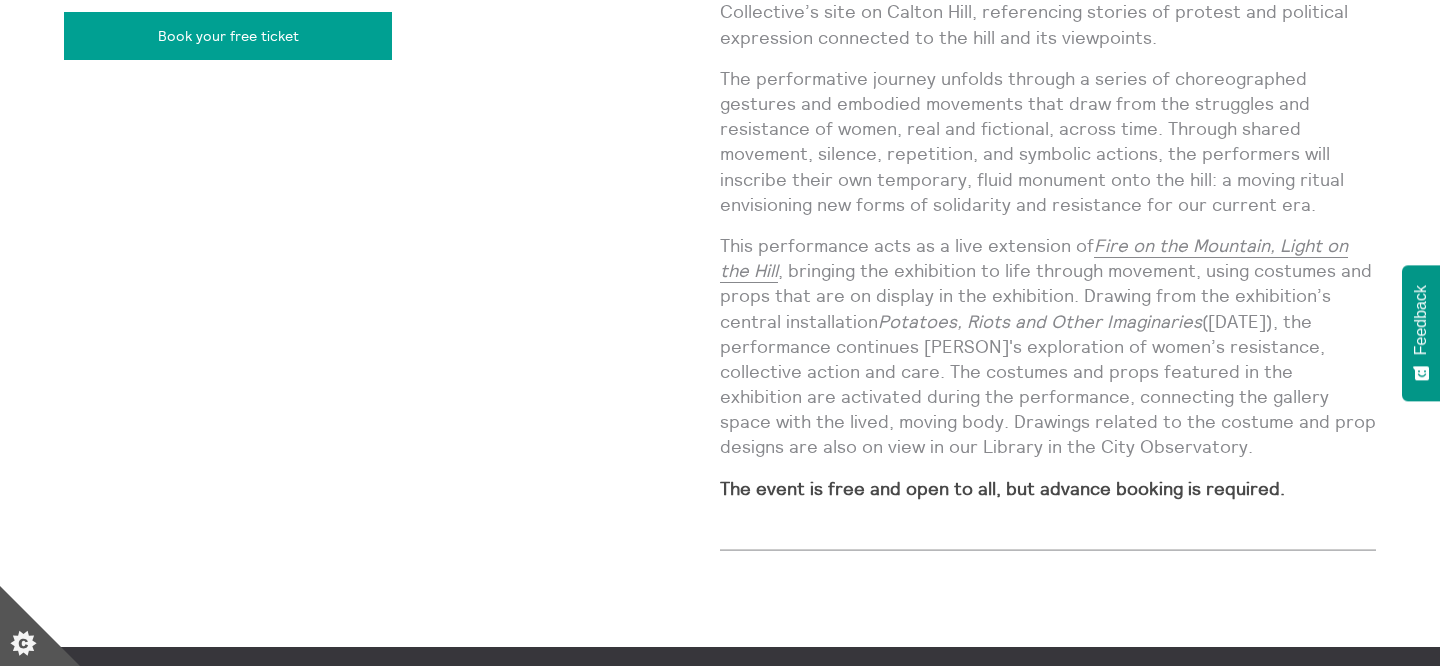 click on "This performance acts as a live extension of  Fire on the Mountain, Light on the Hill , bringing the exhibition to life through movement, using costumes and props that are on display in the exhibition. Drawing from the exhibition’s central installation  Potatoes, Riots and Other Imaginaries  (2021), the performance continues Azpilicueta’s exploration of women’s resistance, collective action and care. The costumes and props featured in the exhibition are activated during the performance, connecting the gallery space with the lived, moving body. Drawings related to the costume and prop designs are also on view in our Library in the City Observatory." at bounding box center [1048, 346] 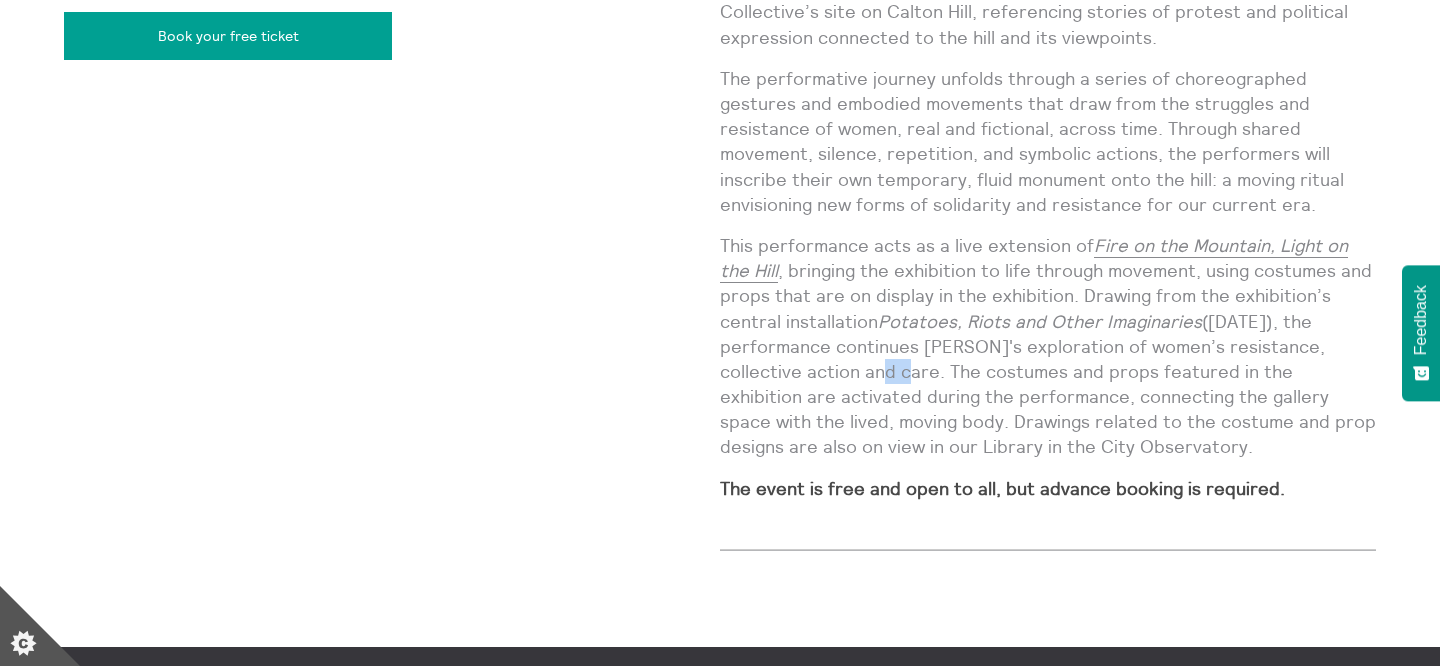 click on "This performance acts as a live extension of  Fire on the Mountain, Light on the Hill , bringing the exhibition to life through movement, using costumes and props that are on display in the exhibition. Drawing from the exhibition’s central installation  Potatoes, Riots and Other Imaginaries  (2021), the performance continues Azpilicueta’s exploration of women’s resistance, collective action and care. The costumes and props featured in the exhibition are activated during the performance, connecting the gallery space with the lived, moving body. Drawings related to the costume and prop designs are also on view in our Library in the City Observatory." at bounding box center (1048, 346) 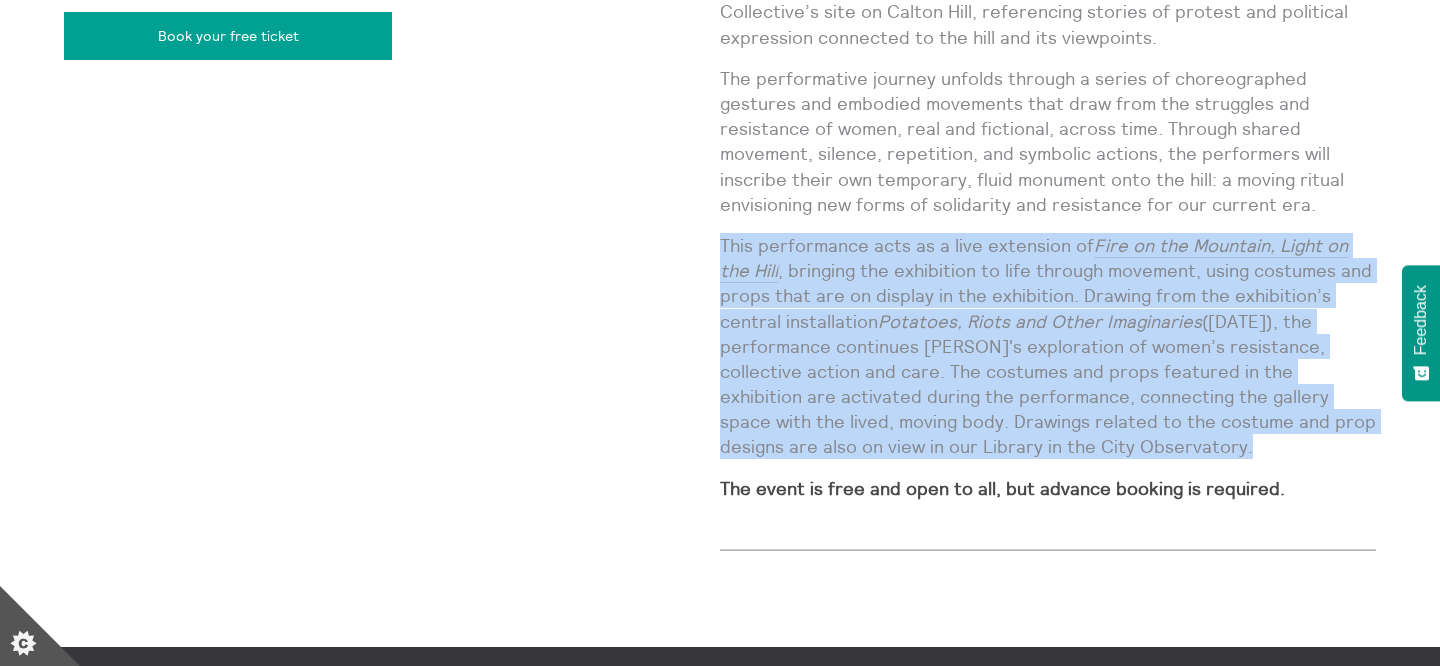 click on "This performance acts as a live extension of  Fire on the Mountain, Light on the Hill , bringing the exhibition to life through movement, using costumes and props that are on display in the exhibition. Drawing from the exhibition’s central installation  Potatoes, Riots and Other Imaginaries  (2021), the performance continues Azpilicueta’s exploration of women’s resistance, collective action and care. The costumes and props featured in the exhibition are activated during the performance, connecting the gallery space with the lived, moving body. Drawings related to the costume and prop designs are also on view in our Library in the City Observatory." at bounding box center (1048, 346) 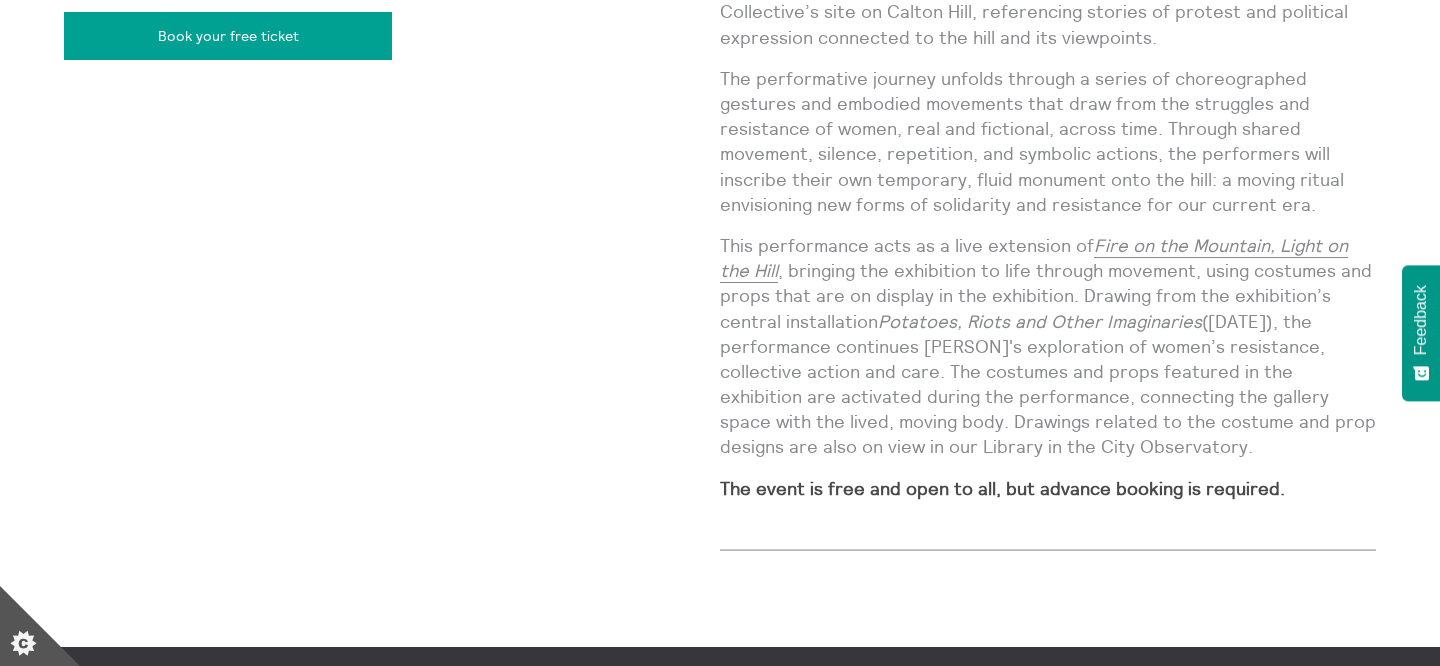 click on "The event is free and open to all, but advance booking is required." at bounding box center [1002, 488] 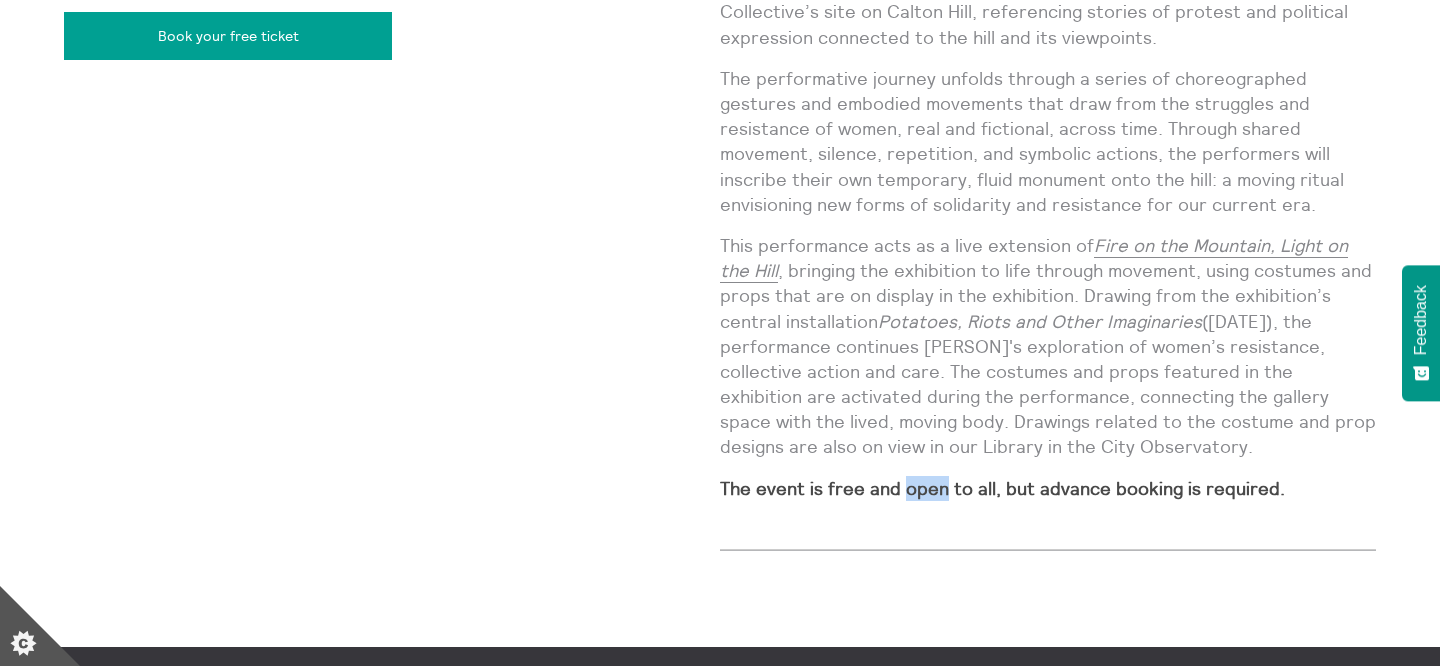 click on "The event is free and open to all, but advance booking is required." at bounding box center [1002, 488] 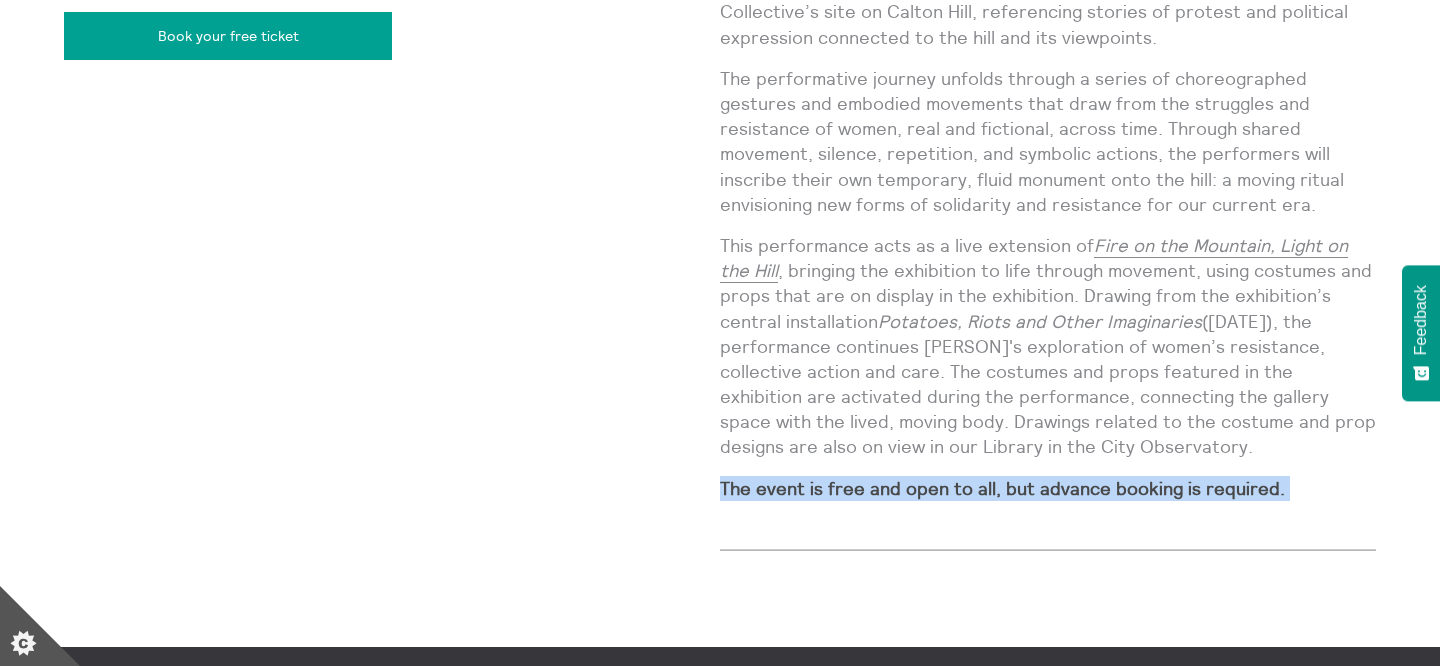 click on "This performance acts as a live extension of  Fire on the Mountain, Light on the Hill , bringing the exhibition to life through movement, using costumes and props that are on display in the exhibition. Drawing from the exhibition’s central installation  Potatoes, Riots and Other Imaginaries  (2021), the performance continues Azpilicueta’s exploration of women’s resistance, collective action and care. The costumes and props featured in the exhibition are activated during the performance, connecting the gallery space with the lived, moving body. Drawings related to the costume and prop designs are also on view in our Library in the City Observatory." at bounding box center (1048, 346) 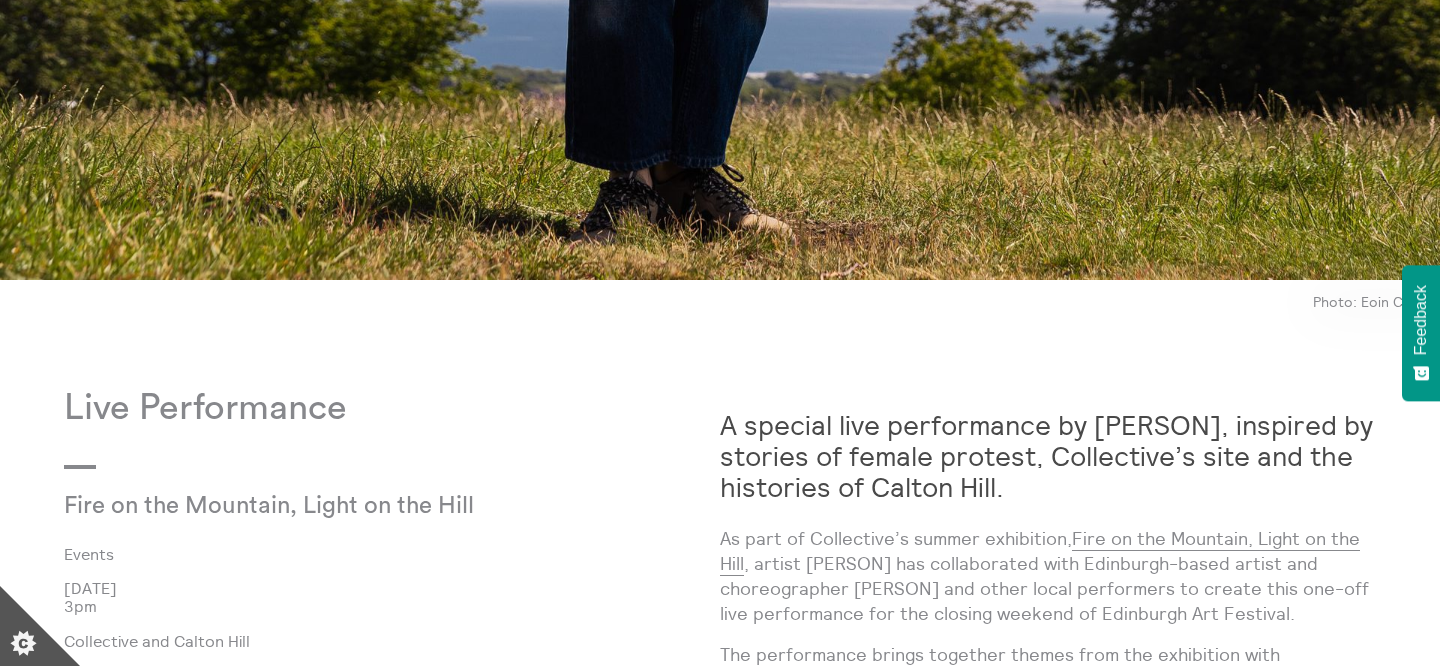 scroll, scrollTop: 258, scrollLeft: 0, axis: vertical 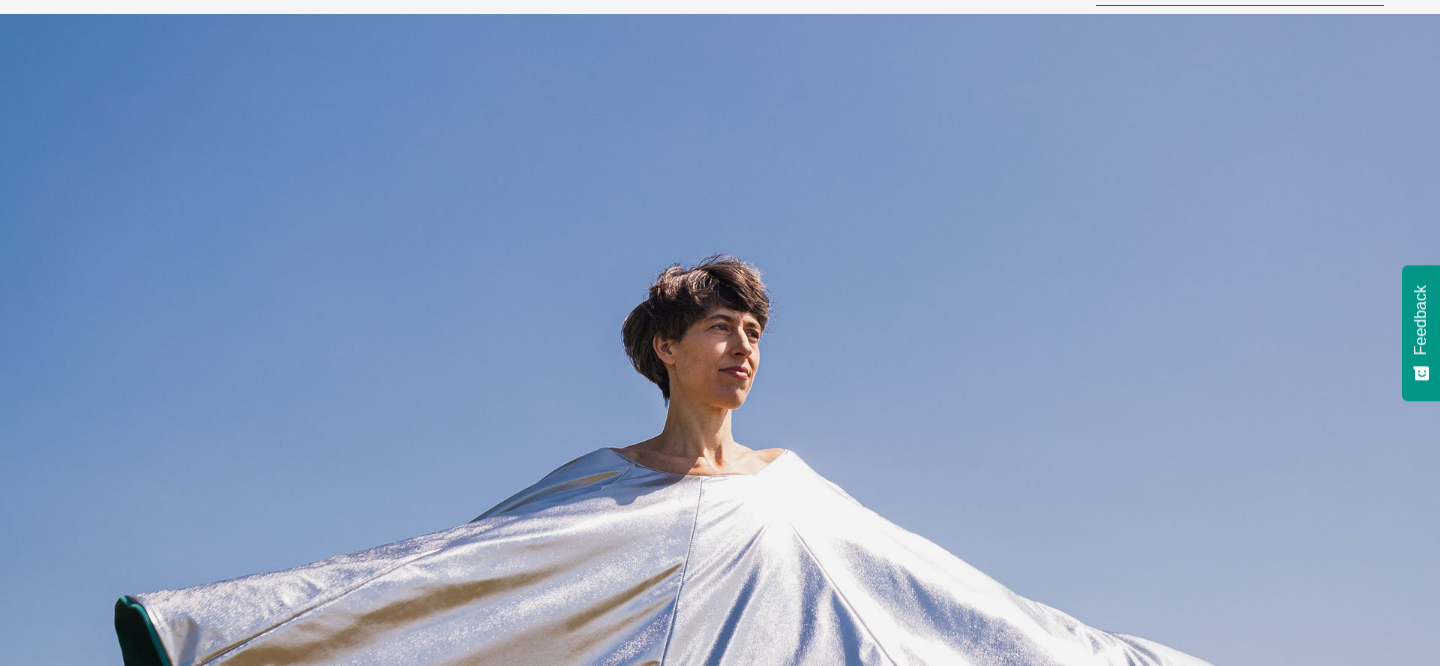 click at bounding box center [720, 733] 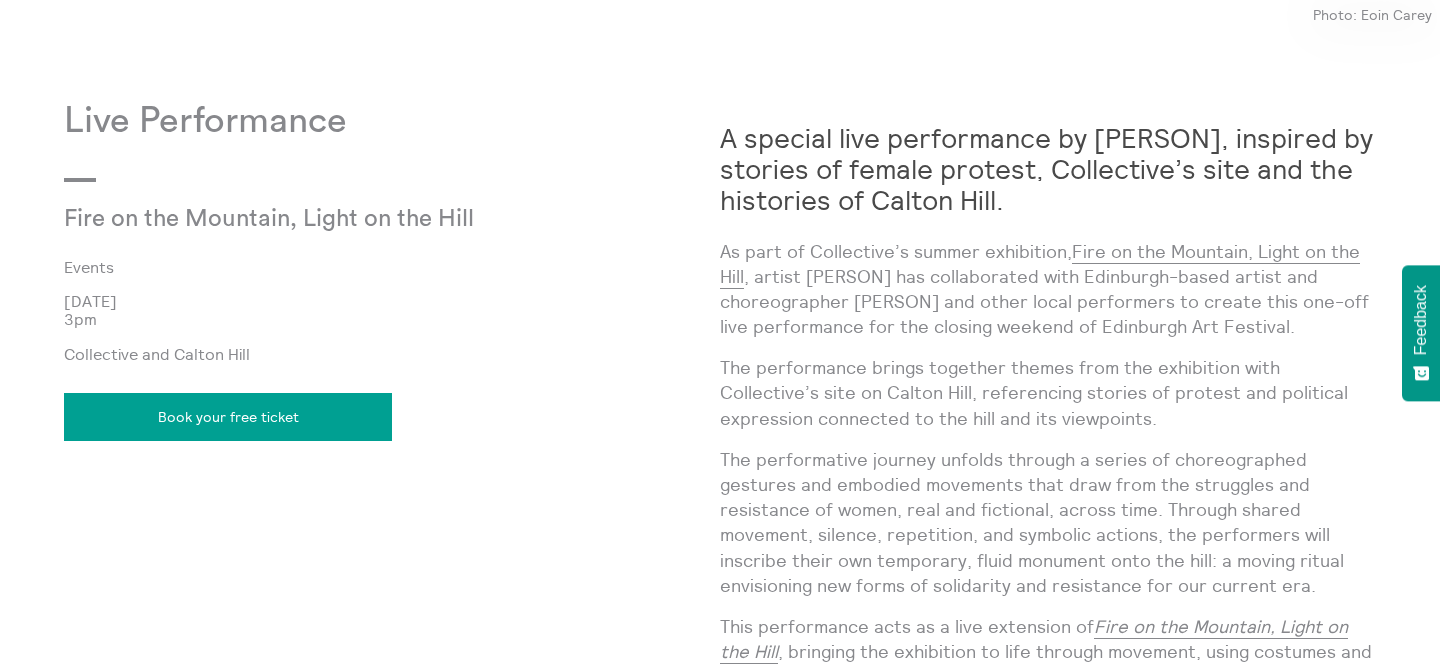 scroll, scrollTop: 1550, scrollLeft: 0, axis: vertical 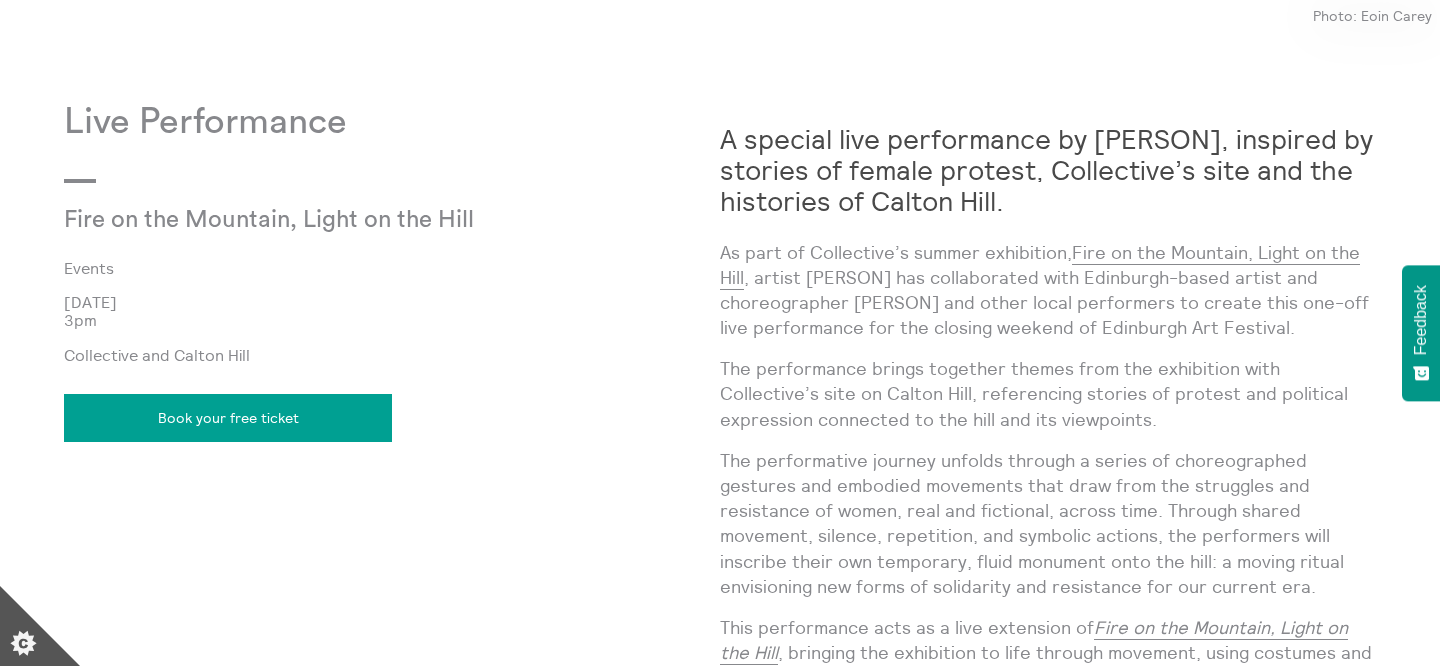 drag, startPoint x: 720, startPoint y: 172, endPoint x: 1180, endPoint y: 199, distance: 460.79172 